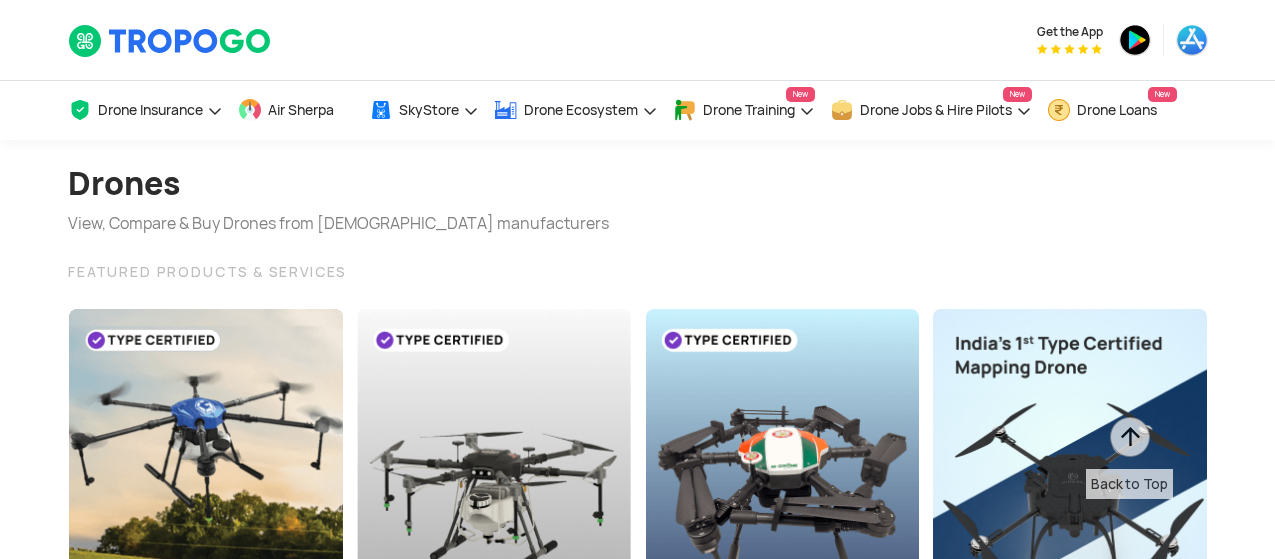 scroll, scrollTop: 1273, scrollLeft: 0, axis: vertical 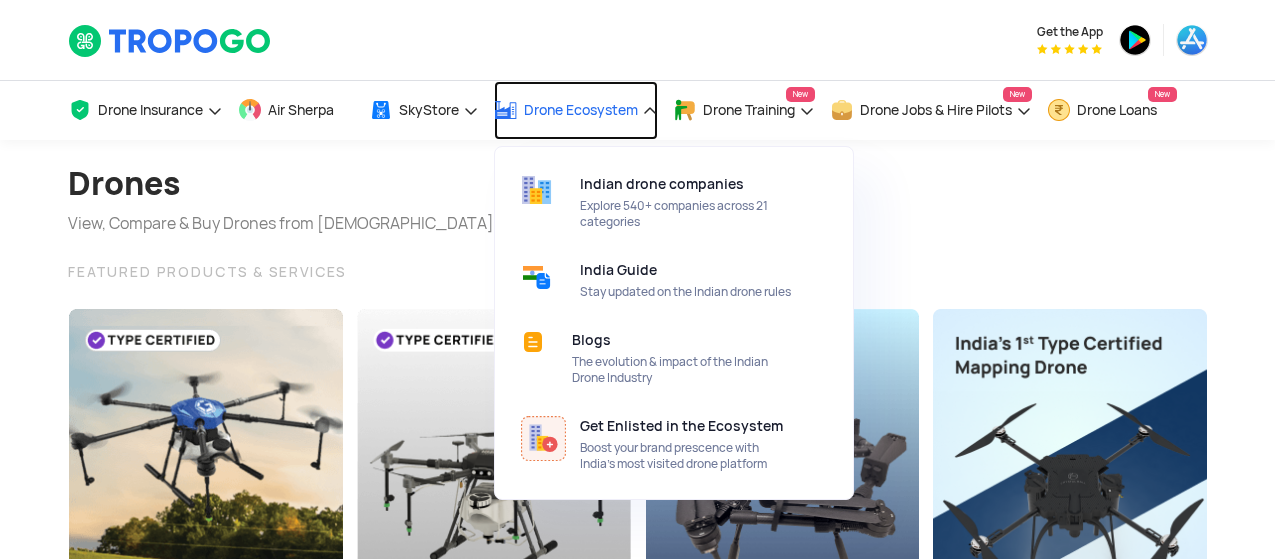 click on "Drone Ecosystem" at bounding box center (581, 110) 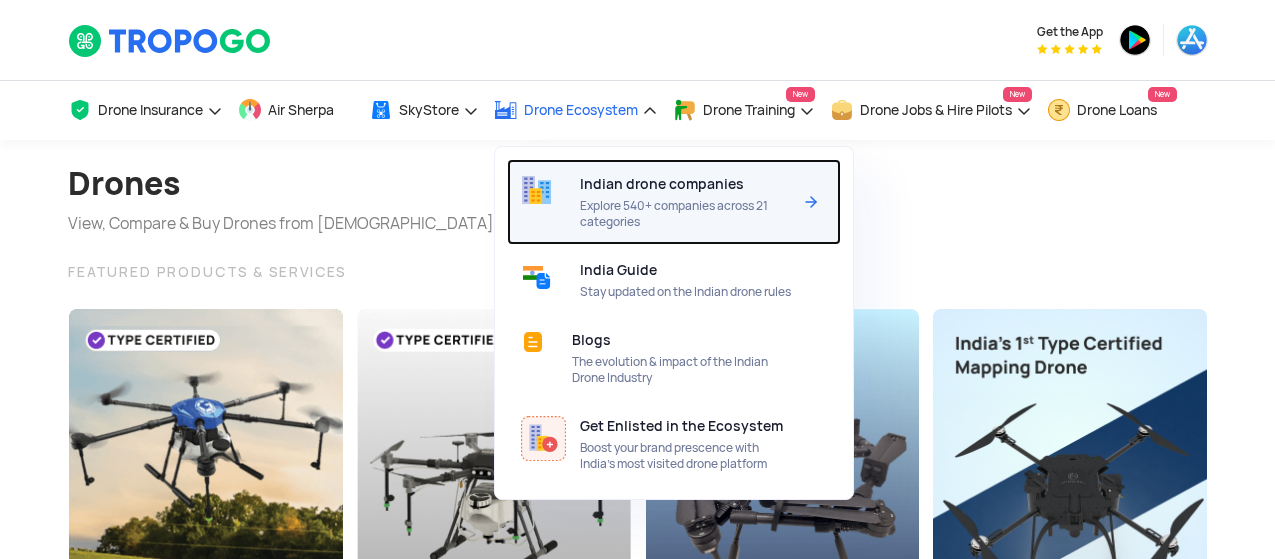 click on "Indian drone companies" at bounding box center [662, 184] 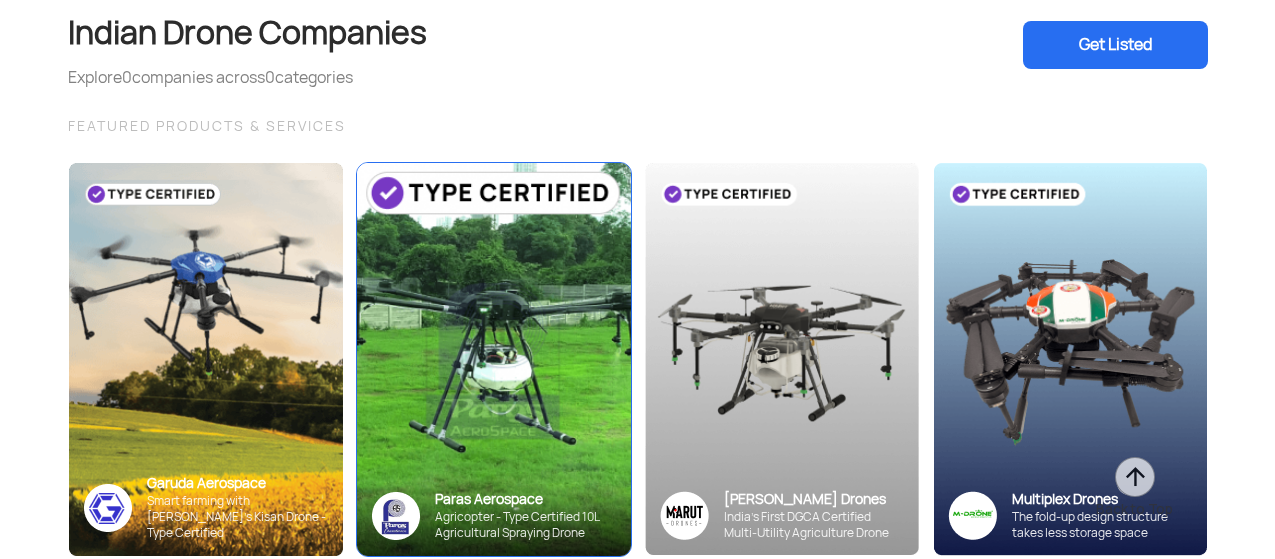 scroll, scrollTop: 0, scrollLeft: 0, axis: both 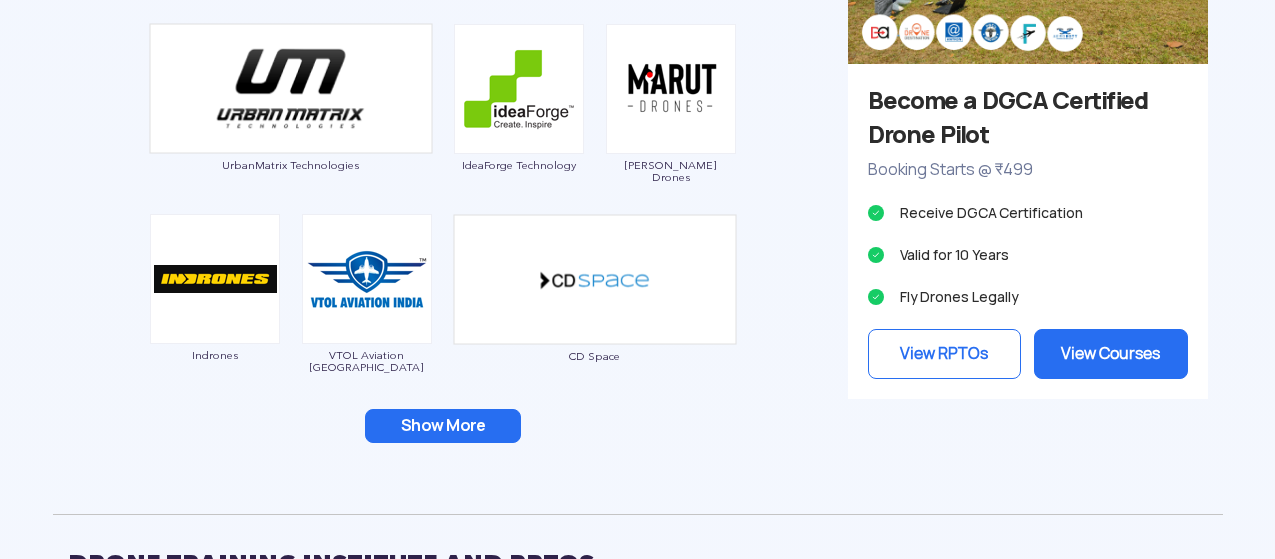 click on "Show More" at bounding box center [443, 426] 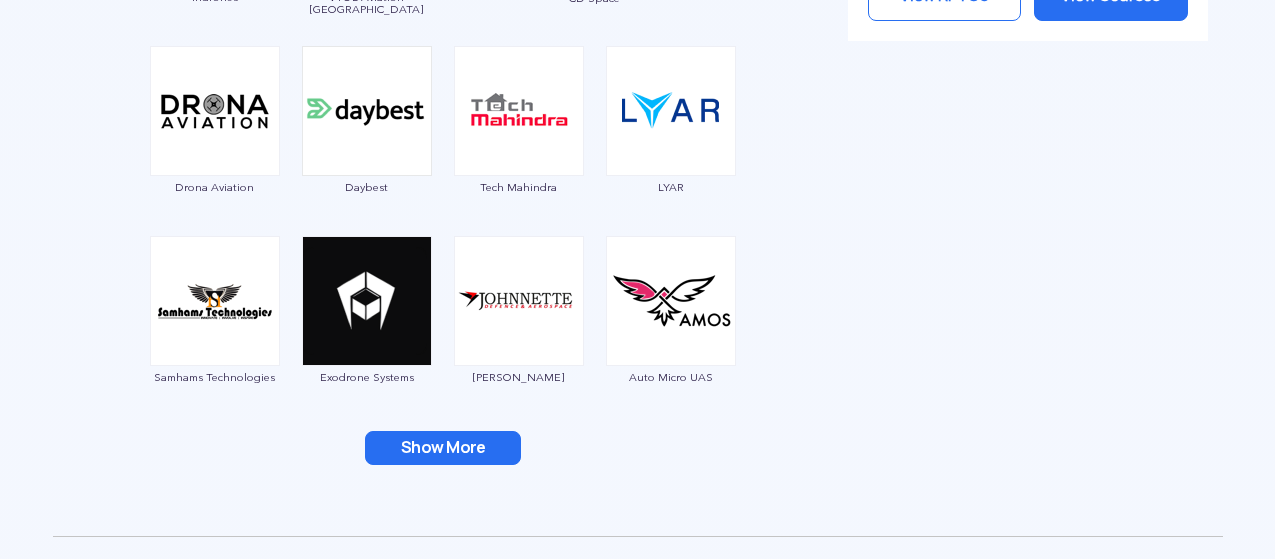 scroll, scrollTop: 2500, scrollLeft: 0, axis: vertical 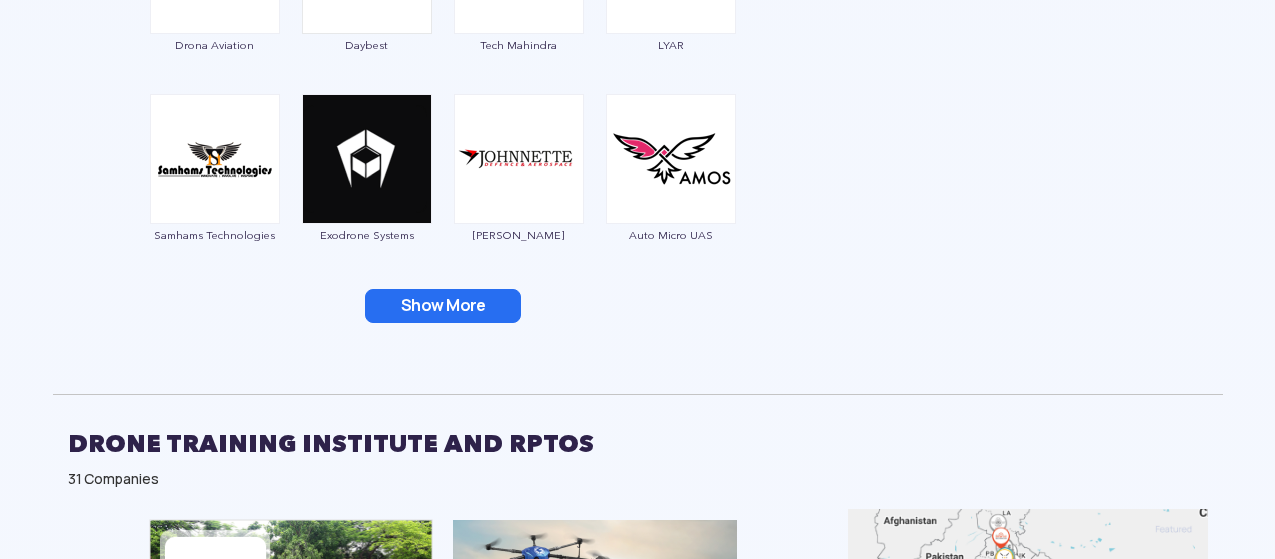 click on "Garuda Aerospace Throttle Aerospace General Aeronautics Redwing Labs [PERSON_NAME] Unmanned Systems Crystal Ball Thanos Technologies Paras Aerospace Tech Eagle Scandron Newspace Research UrbanMatrix Technologies IdeaForge Technology [PERSON_NAME] Drones Indrones VTOL Aviation India CD Space Drona Aviation Daybest Tech Mahindra LYAR Samhams Technologies Exodrone Systems [PERSON_NAME] Auto Micro UAS Haveli UAVs Astrocastech DTOWN ROBOTICS Mirai-Drone Vyomik Drones Rospace Technology IRUS The Drone Learner's Club,BIET Jhansi Ayaan Autonomous Systems Skykrafts Aerospace Dassault System [PERSON_NAME] Aerospace MagicMyna Hubblefly Technologies Magnum Wings SKYX Aerospace DroniX Technolgies Asteria Aerospace Nibrus Technologies Pvt. Ltd Hindustan Aeronautics Limited CerebroSpark Innovations LLP Drone Aerospace Systems Ecom Infotech India Limited National Aerospace Laboratories Edall System Ayaan Autonomous Systems Vimaana Aerospace Technologies AIRVIEW ROBOTICS Numel Solutions Garudaastra Aeroinventive Solutions Marucom Roboz Dotin Tech DRDO" at bounding box center (443, -446) 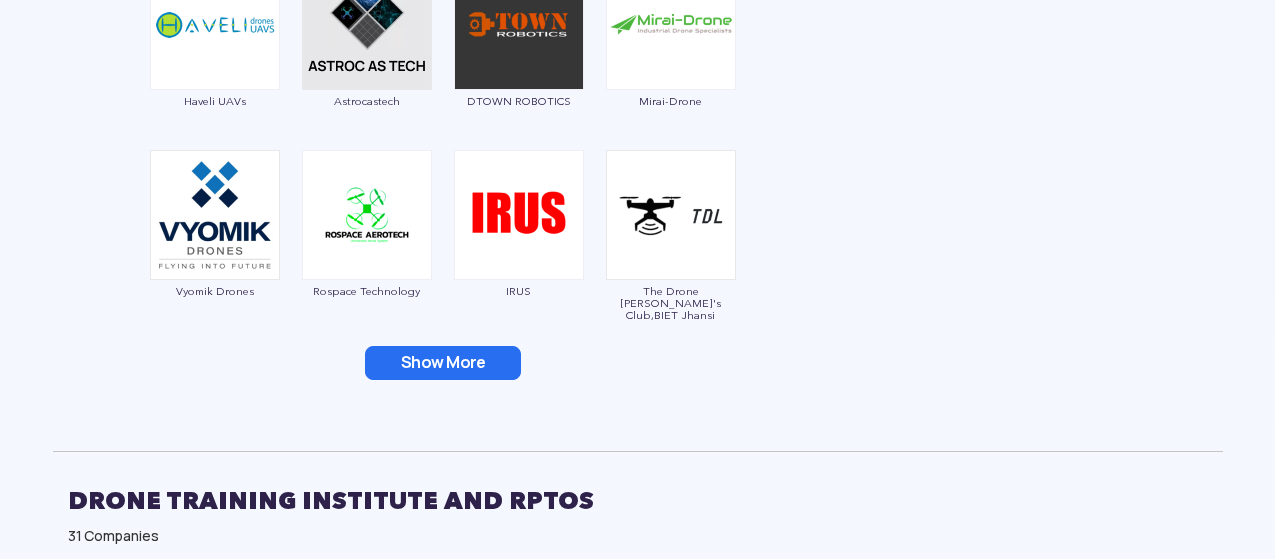 scroll, scrollTop: 2833, scrollLeft: 0, axis: vertical 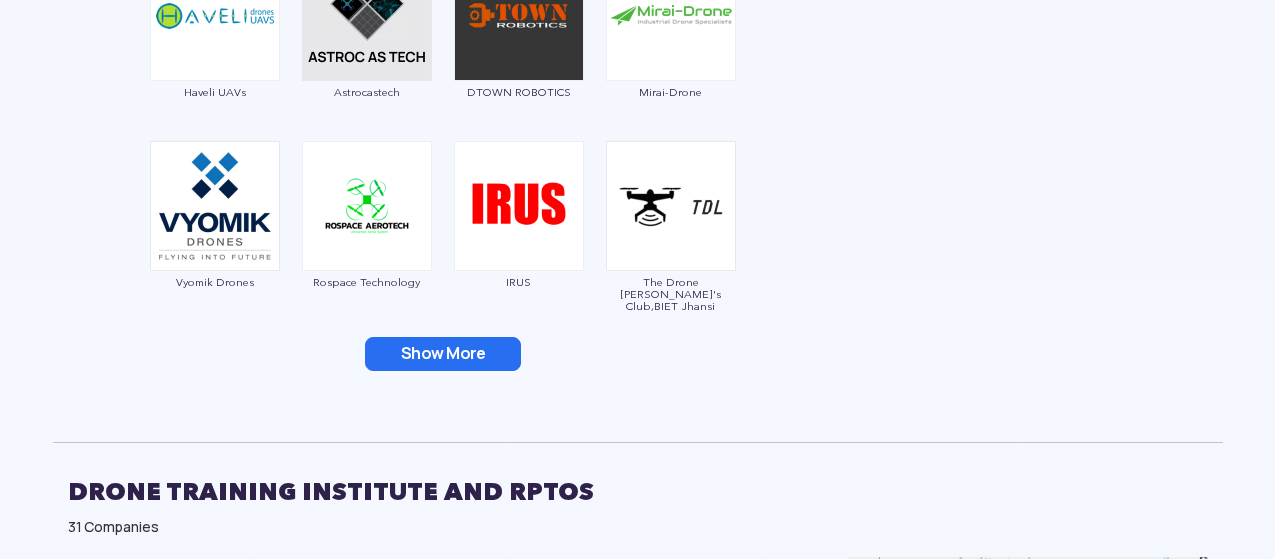 click on "Show More" at bounding box center (443, 354) 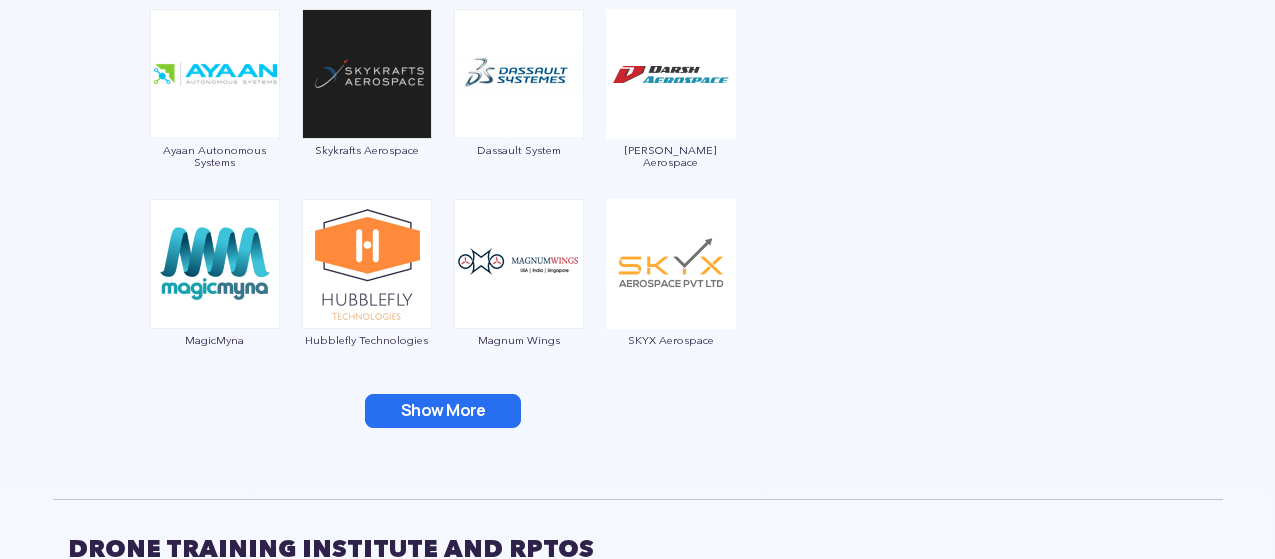 scroll, scrollTop: 3166, scrollLeft: 0, axis: vertical 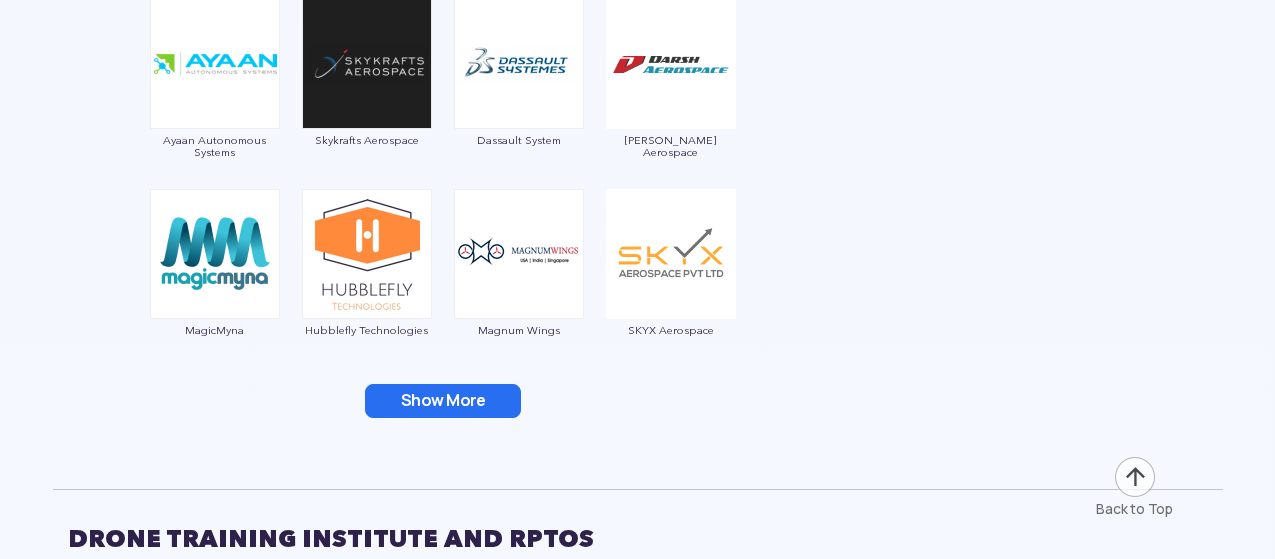 click on "Show More" at bounding box center [443, 401] 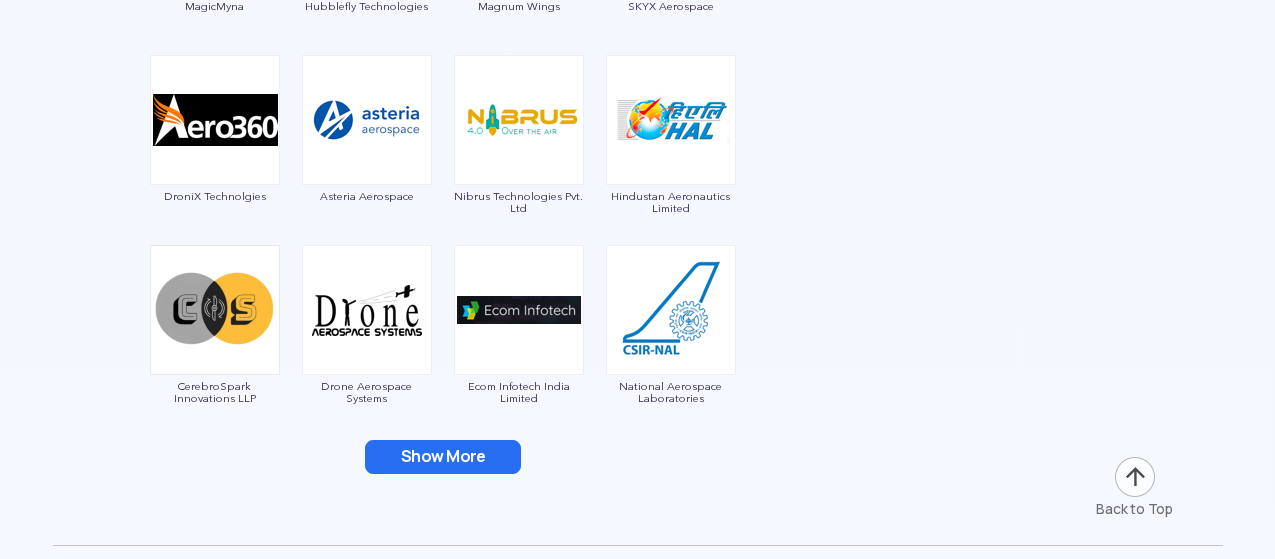 scroll, scrollTop: 3500, scrollLeft: 0, axis: vertical 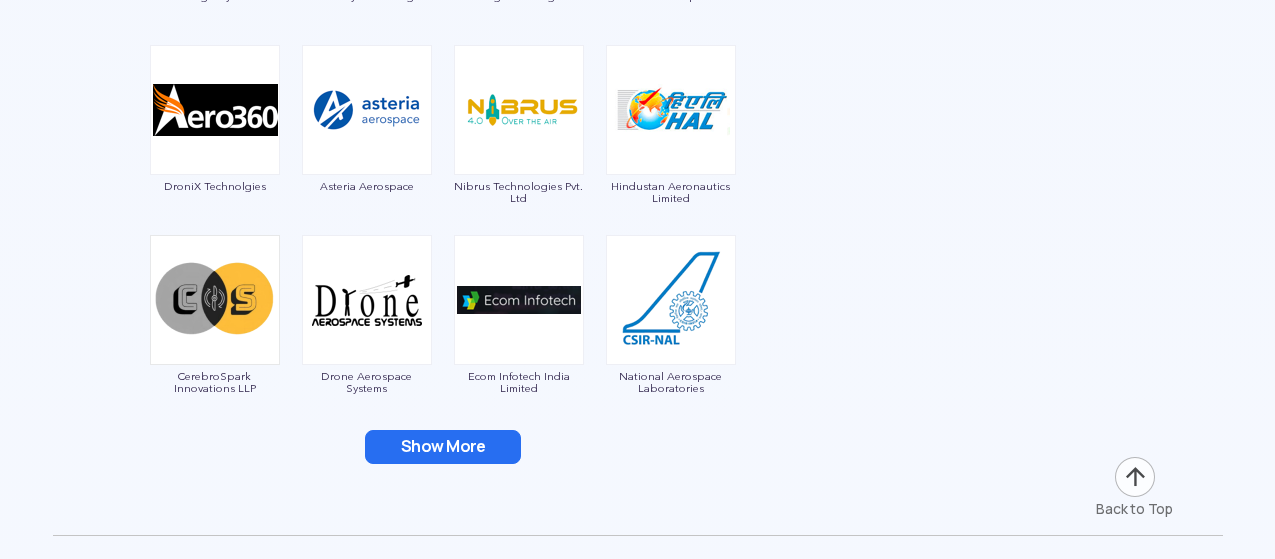 click on "Show More" at bounding box center [443, 447] 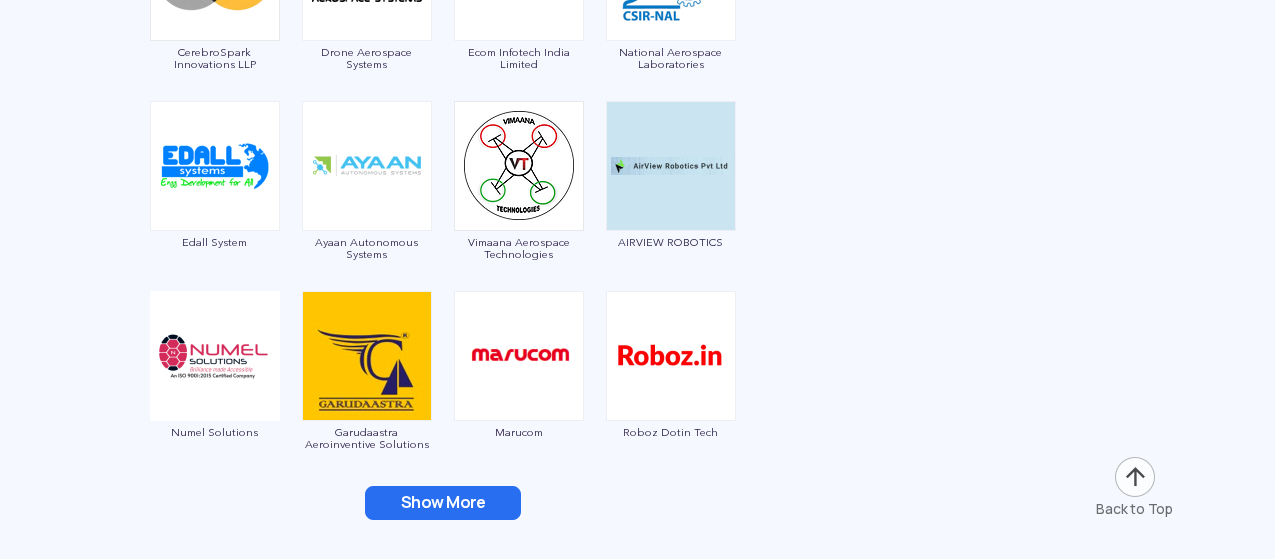 scroll, scrollTop: 3833, scrollLeft: 0, axis: vertical 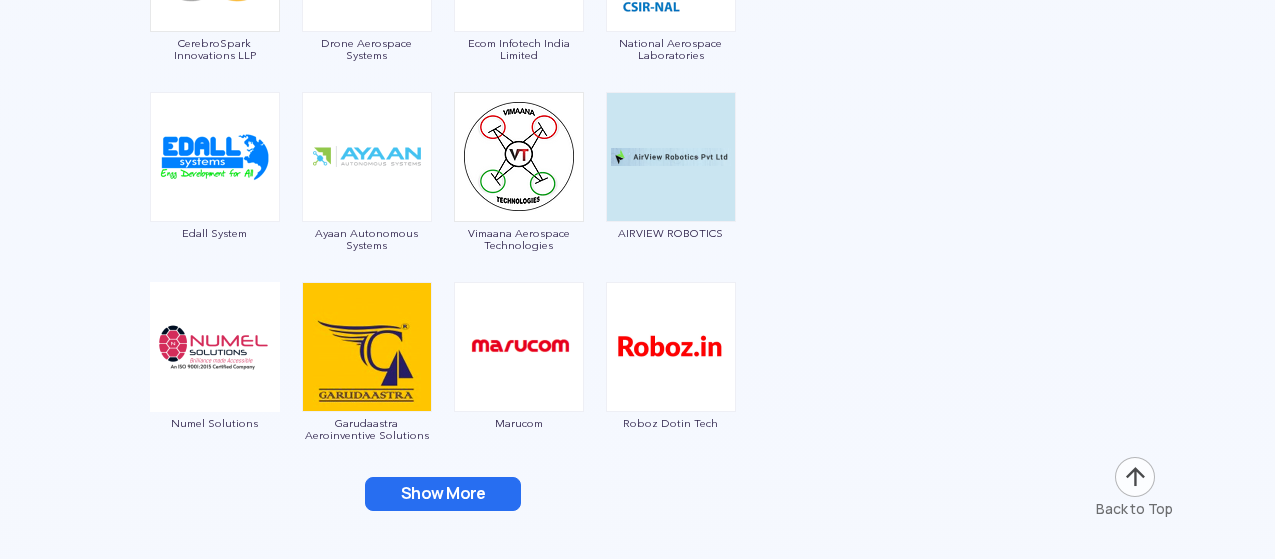 click on "Garuda Aerospace Throttle Aerospace General Aeronautics Redwing Labs [PERSON_NAME] Unmanned Systems Crystal Ball Thanos Technologies Paras Aerospace Tech Eagle Scandron Newspace Research UrbanMatrix Technologies IdeaForge Technology [PERSON_NAME] Drones Indrones VTOL Aviation India CD Space Drona Aviation Daybest Tech Mahindra LYAR Samhams Technologies Exodrone Systems [PERSON_NAME] Auto Micro UAS Haveli UAVs Astrocastech DTOWN ROBOTICS Mirai-Drone Vyomik Drones Rospace Technology IRUS The Drone Learner's Club,BIET Jhansi Ayaan Autonomous Systems Skykrafts Aerospace Dassault System [PERSON_NAME] Aerospace MagicMyna Hubblefly Technologies Magnum Wings SKYX Aerospace DroniX Technolgies Asteria Aerospace Nibrus Technologies Pvt. Ltd Hindustan Aeronautics Limited CerebroSpark Innovations LLP Drone Aerospace Systems Ecom Infotech India Limited National Aerospace Laboratories Edall System Ayaan Autonomous Systems Vimaana Aerospace Technologies AIRVIEW ROBOTICS Numel Solutions Garudaastra Aeroinventive Solutions Marucom Roboz Dotin Tech DRDO" at bounding box center (443, -1018) 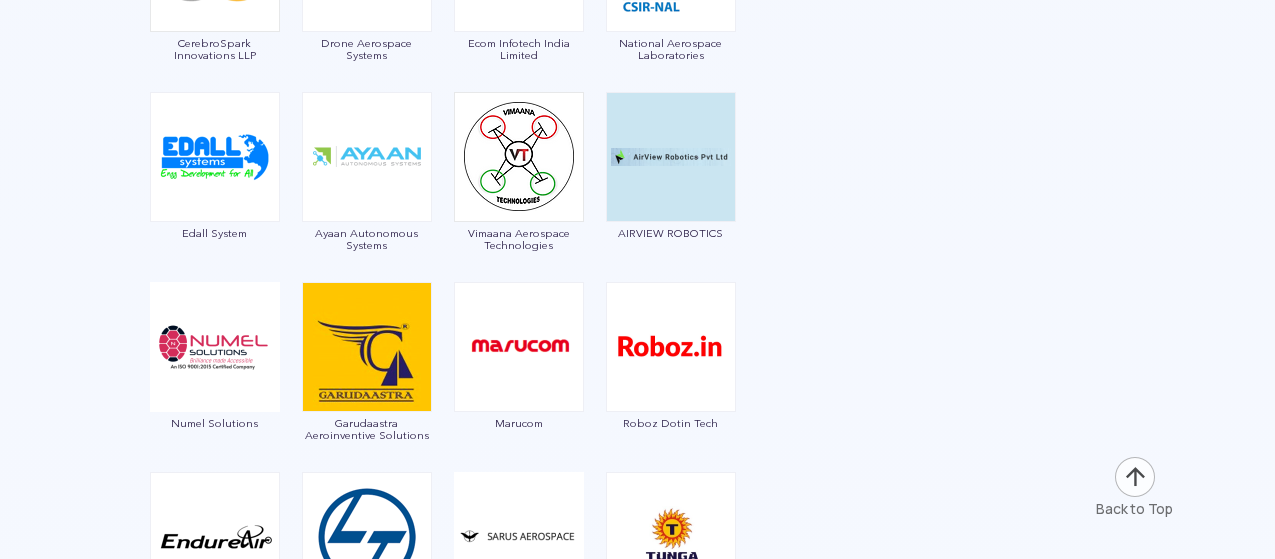 click on "Garuda Aerospace Throttle Aerospace General Aeronautics Redwing Labs [PERSON_NAME] Unmanned Systems Crystal Ball Thanos Technologies Paras Aerospace Tech Eagle Scandron Newspace Research UrbanMatrix Technologies IdeaForge Technology [PERSON_NAME] Drones Indrones VTOL Aviation India CD Space Drona Aviation Daybest Tech Mahindra LYAR Samhams Technologies Exodrone Systems [PERSON_NAME] Auto Micro UAS Haveli UAVs Astrocastech DTOWN ROBOTICS Mirai-Drone Vyomik Drones Rospace Technology IRUS The Drone Learner's Club,BIET Jhansi Ayaan Autonomous Systems Skykrafts Aerospace Dassault System [PERSON_NAME] Aerospace MagicMyna Hubblefly Technologies Magnum Wings SKYX Aerospace DroniX Technolgies Asteria Aerospace Nibrus Technologies Pvt. Ltd Hindustan Aeronautics Limited CerebroSpark Innovations LLP Drone Aerospace Systems Ecom Infotech India Limited National Aerospace Laboratories Edall System Ayaan Autonomous Systems Vimaana Aerospace Technologies AIRVIEW ROBOTICS Numel Solutions Garudaastra Aeroinventive Solutions Marucom Roboz Dotin Tech DRDO" at bounding box center [443, -828] 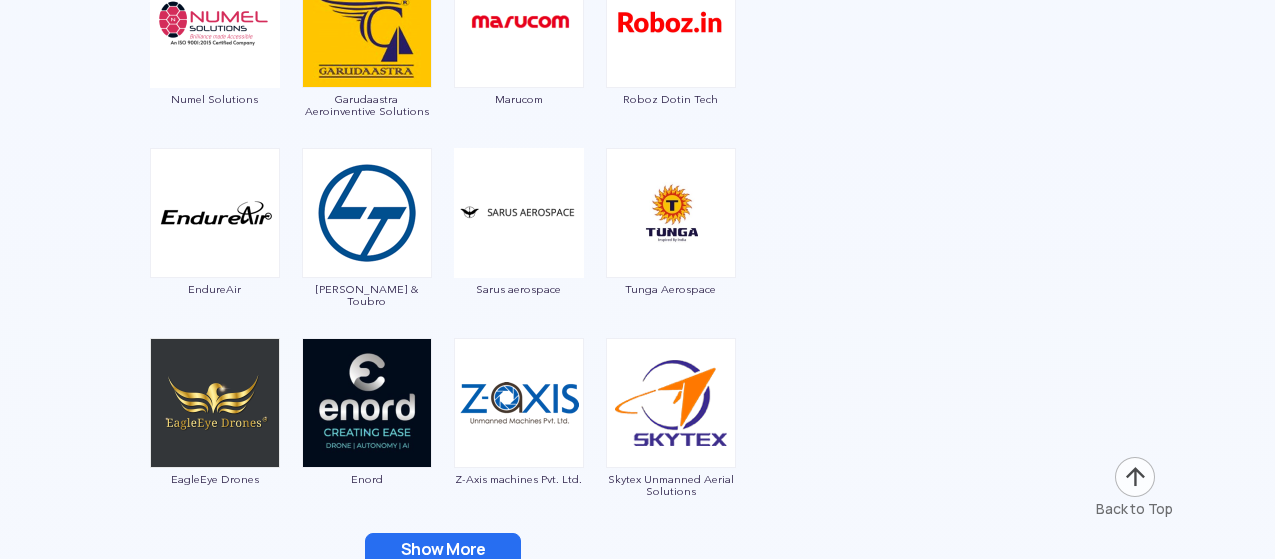 scroll, scrollTop: 4166, scrollLeft: 0, axis: vertical 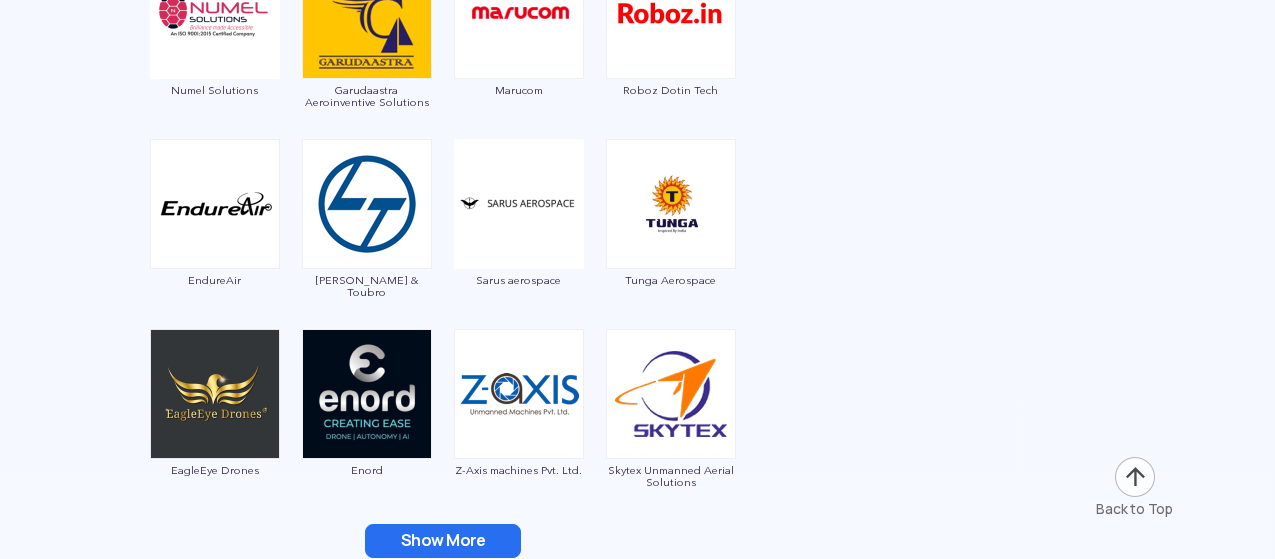 click on "Show More" at bounding box center [443, 541] 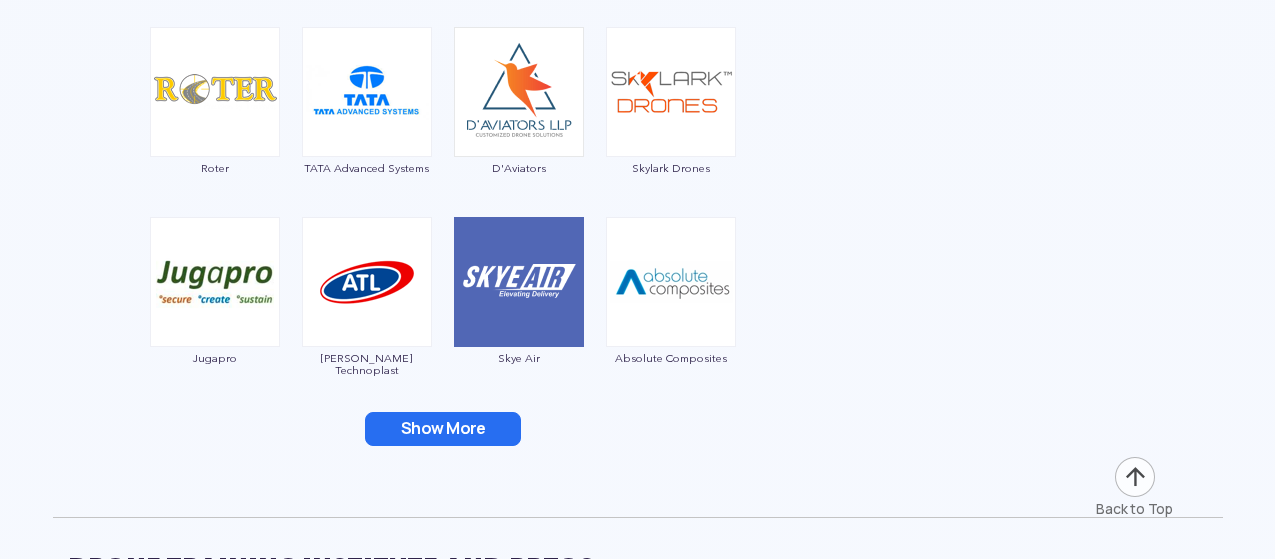 scroll, scrollTop: 4666, scrollLeft: 0, axis: vertical 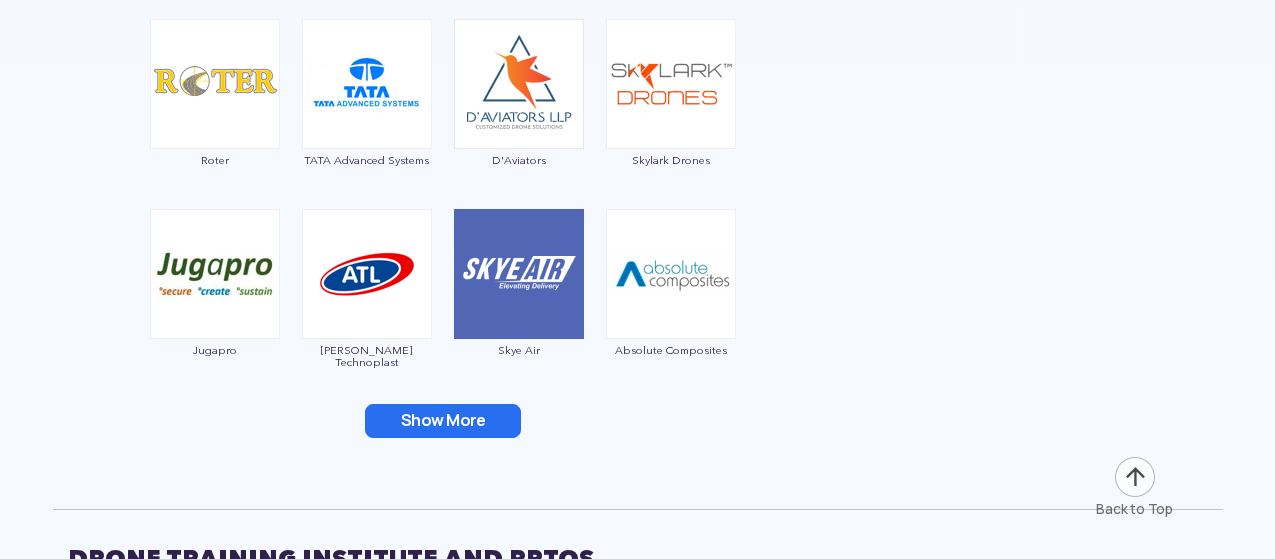 click on "Show More" at bounding box center [443, 421] 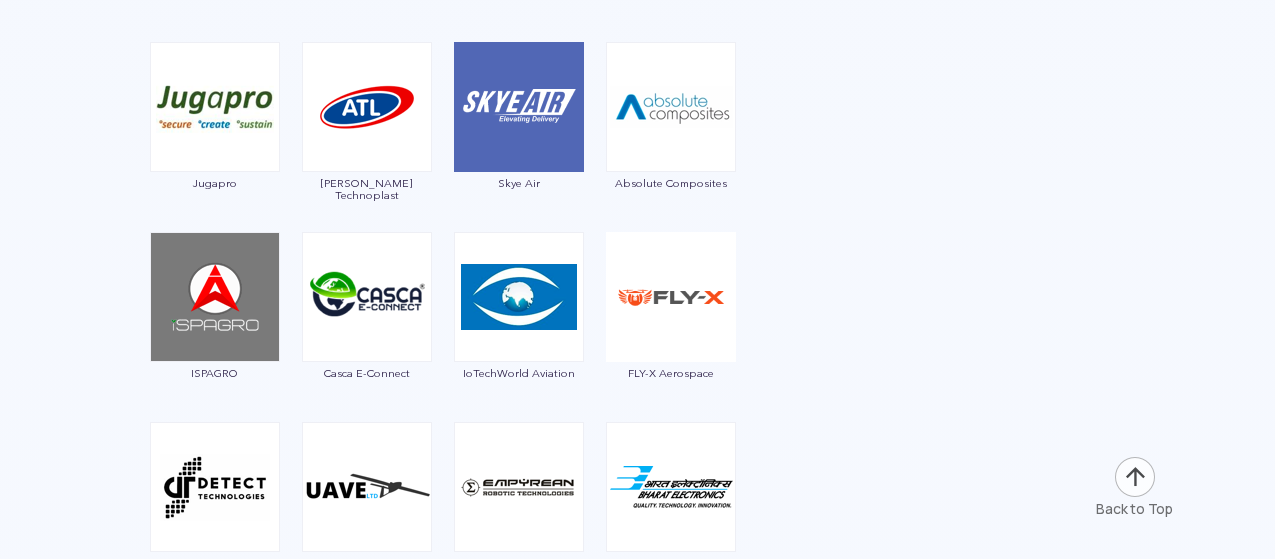 scroll, scrollTop: 5166, scrollLeft: 0, axis: vertical 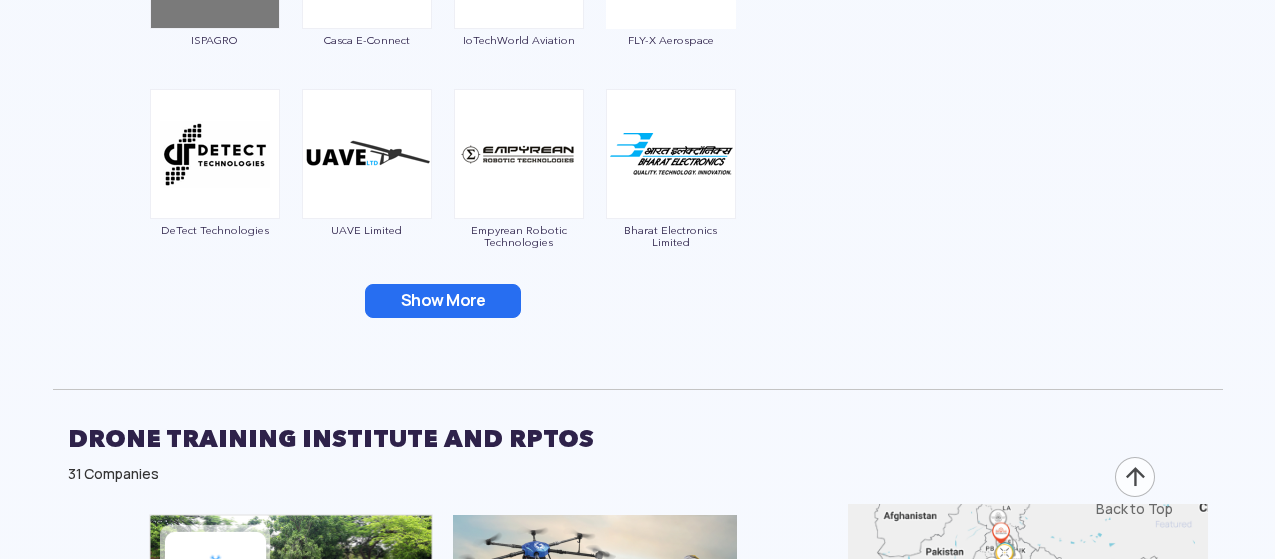 click on "Show More" at bounding box center [443, 301] 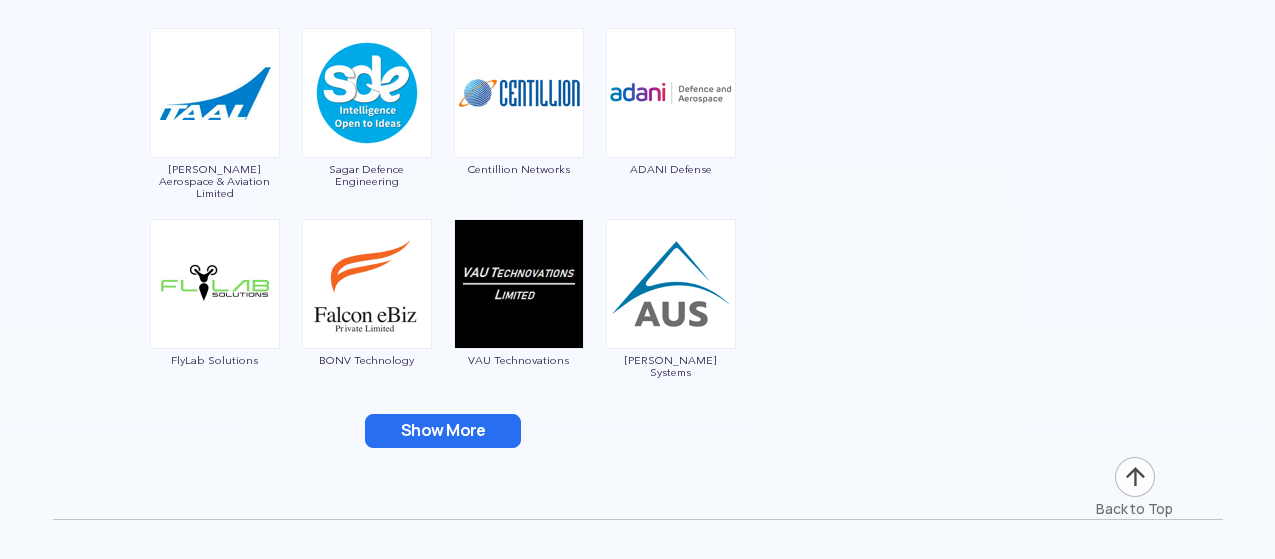 scroll, scrollTop: 5500, scrollLeft: 0, axis: vertical 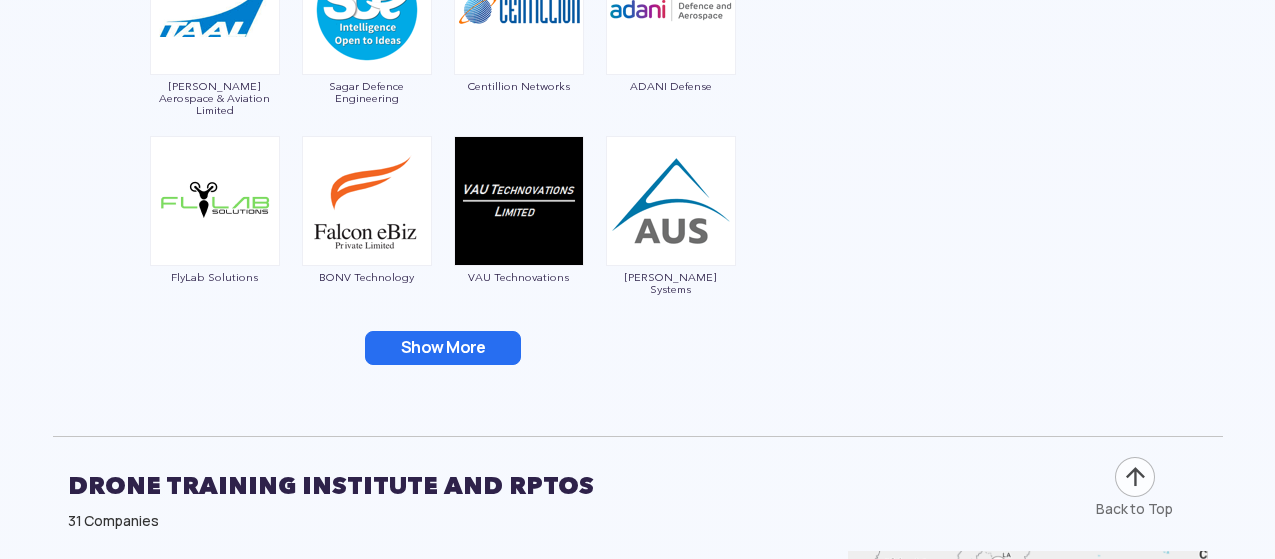 click on "Show More" at bounding box center (443, 348) 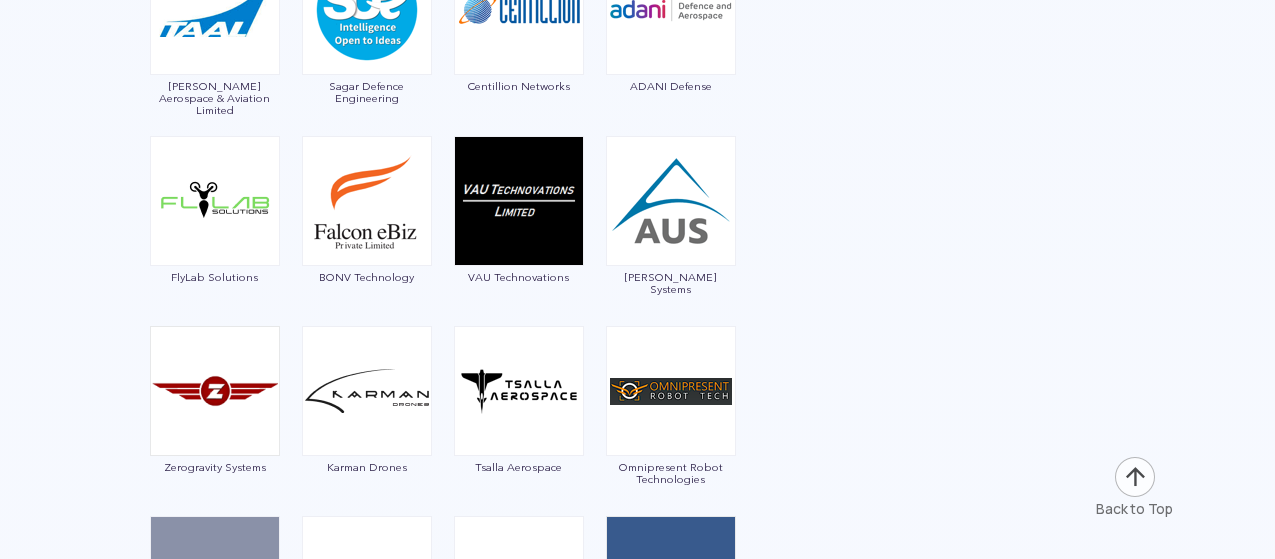 click on "Garuda Aerospace Throttle Aerospace General Aeronautics Redwing Labs [PERSON_NAME] Unmanned Systems Crystal Ball Thanos Technologies Paras Aerospace Tech Eagle Scandron Newspace Research UrbanMatrix Technologies IdeaForge Technology [PERSON_NAME] Drones Indrones VTOL Aviation India CD Space Drona Aviation Daybest Tech Mahindra LYAR Samhams Technologies Exodrone Systems [PERSON_NAME] Auto Micro UAS Haveli UAVs Astrocastech DTOWN ROBOTICS Mirai-Drone Vyomik Drones Rospace Technology IRUS The Drone Learner's Club,BIET Jhansi Ayaan Autonomous Systems Skykrafts Aerospace Dassault System [PERSON_NAME] Aerospace MagicMyna Hubblefly Technologies Magnum Wings SKYX Aerospace DroniX Technolgies Asteria Aerospace Nibrus Technologies Pvt. Ltd Hindustan Aeronautics Limited CerebroSpark Innovations LLP Drone Aerospace Systems Ecom Infotech India Limited National Aerospace Laboratories Edall System Ayaan Autonomous Systems Vimaana Aerospace Technologies AIRVIEW ROBOTICS Numel Solutions Garudaastra Aeroinventive Solutions Marucom Roboz Dotin Tech DRDO" at bounding box center (443, -1735) 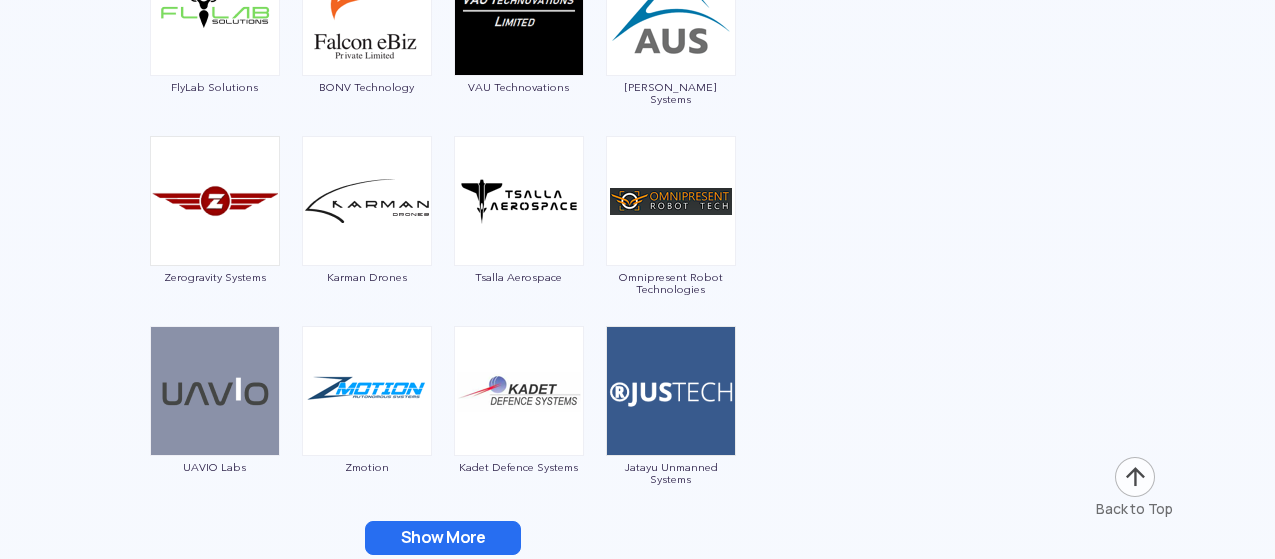scroll, scrollTop: 5833, scrollLeft: 0, axis: vertical 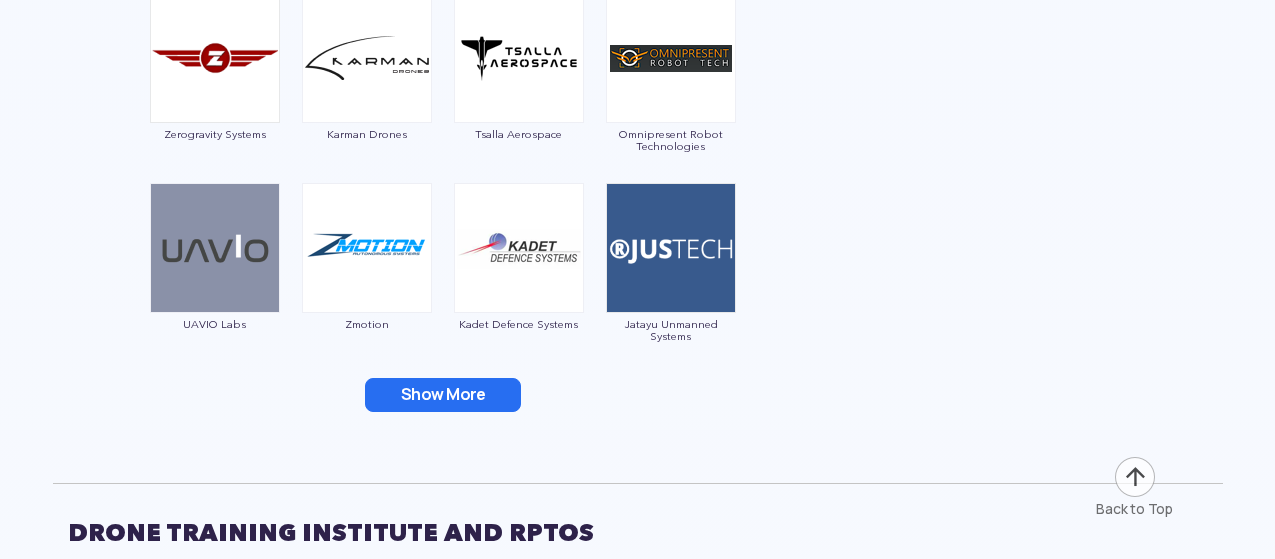 click on "Show More" at bounding box center (443, 395) 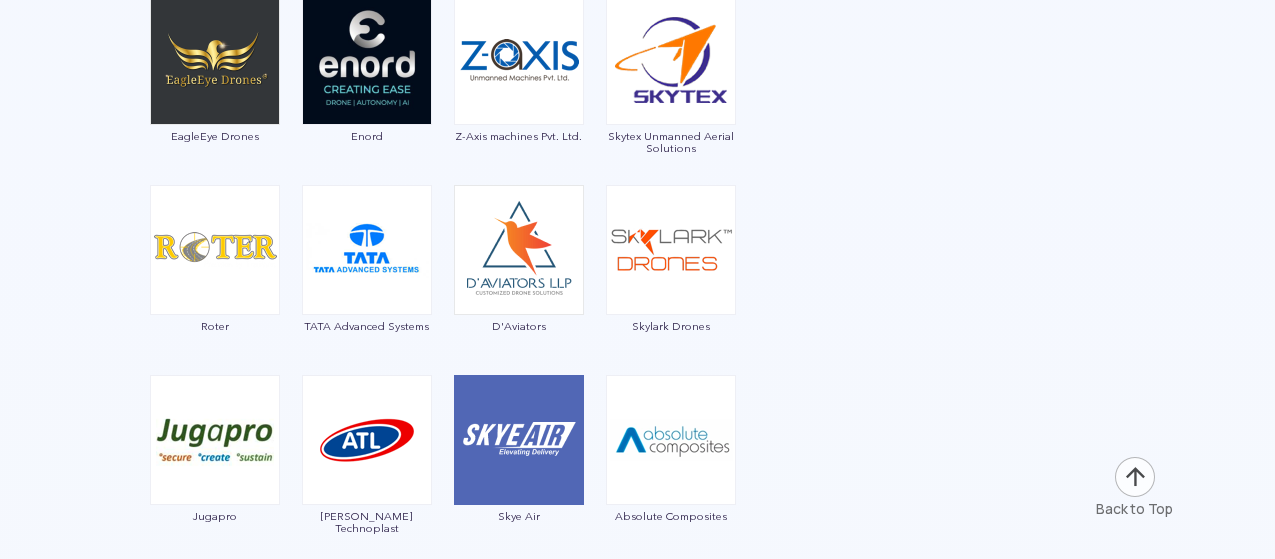 scroll, scrollTop: 4333, scrollLeft: 0, axis: vertical 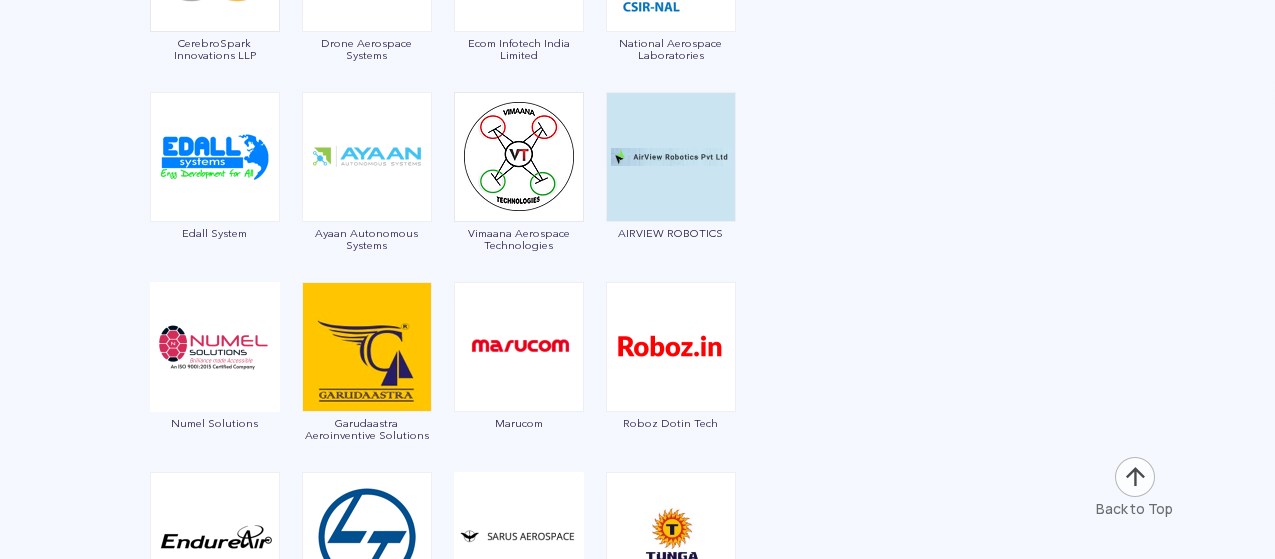 click at bounding box center (638, 22) 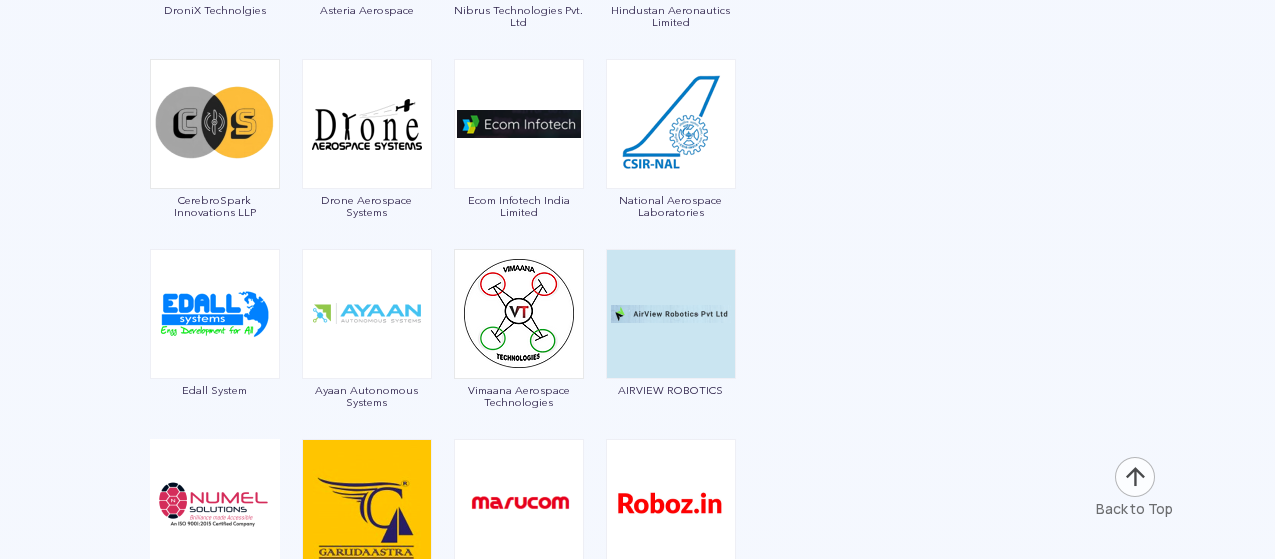 scroll, scrollTop: 3666, scrollLeft: 0, axis: vertical 